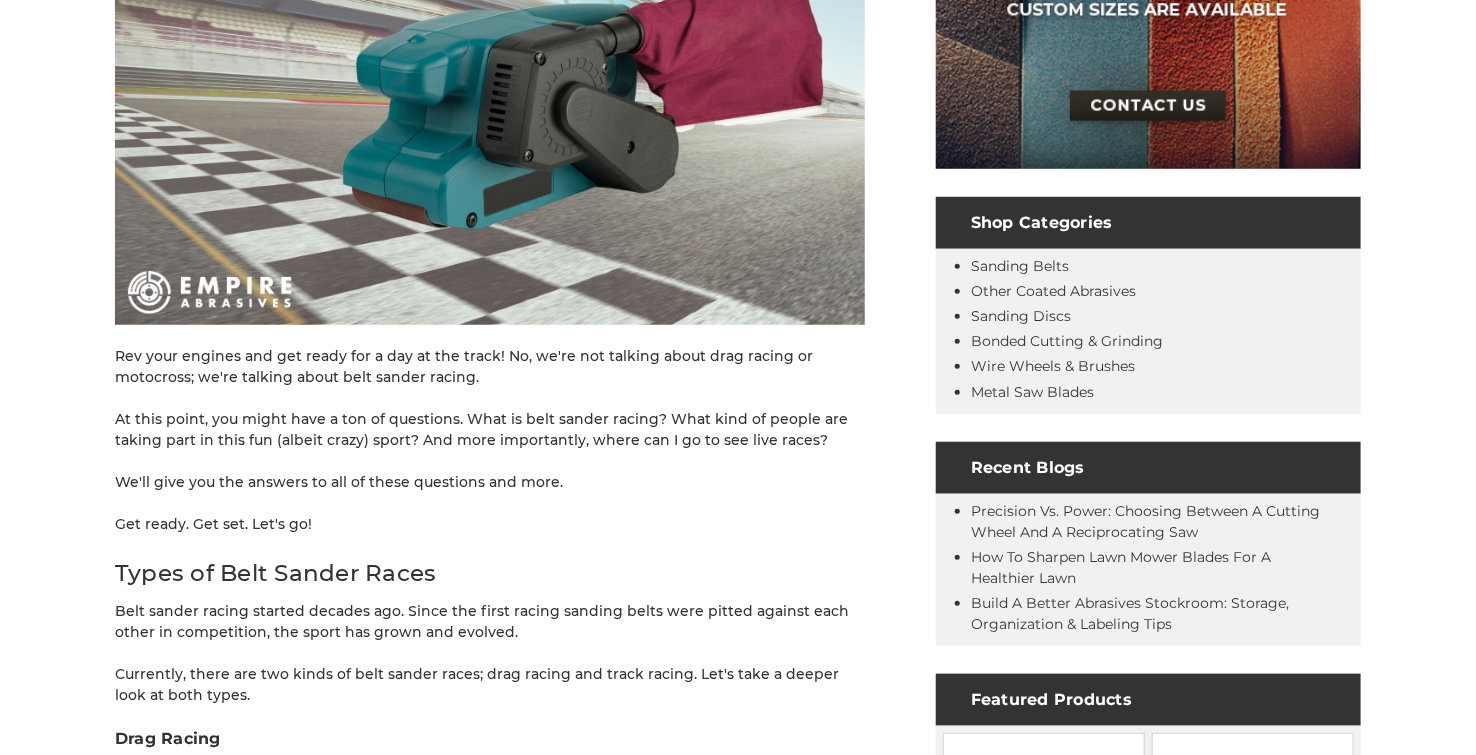 scroll, scrollTop: 555, scrollLeft: 0, axis: vertical 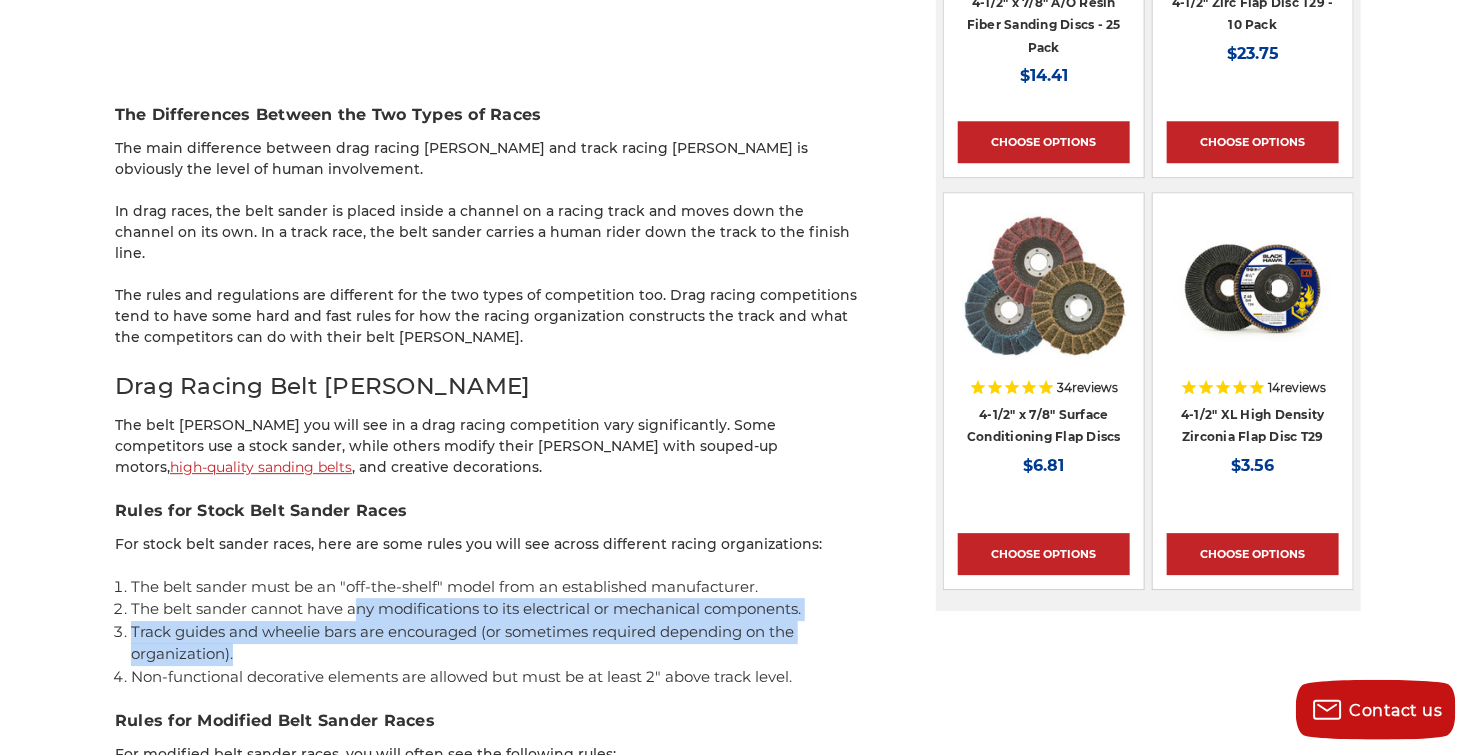 drag, startPoint x: 312, startPoint y: 627, endPoint x: 361, endPoint y: 593, distance: 59.64059 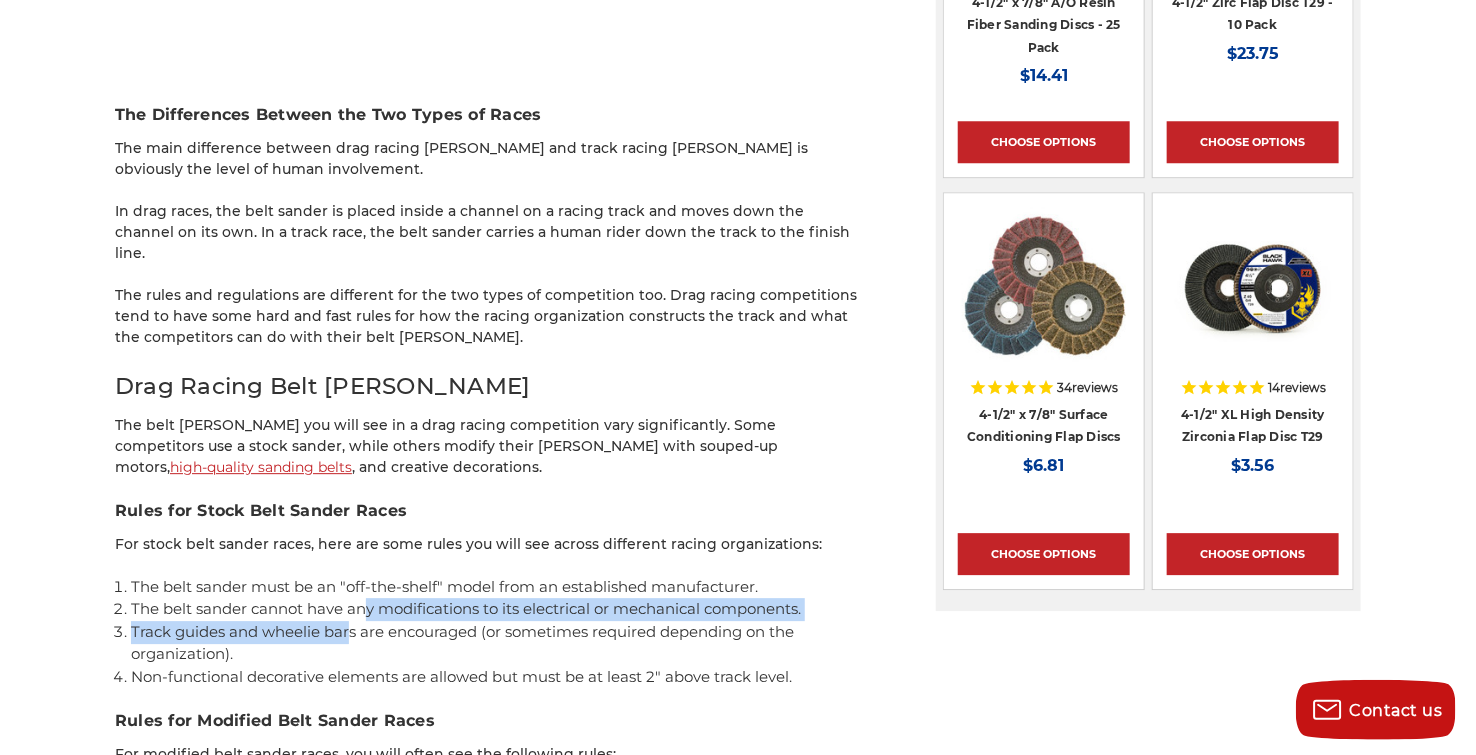 drag, startPoint x: 352, startPoint y: 612, endPoint x: 364, endPoint y: 598, distance: 18.439089 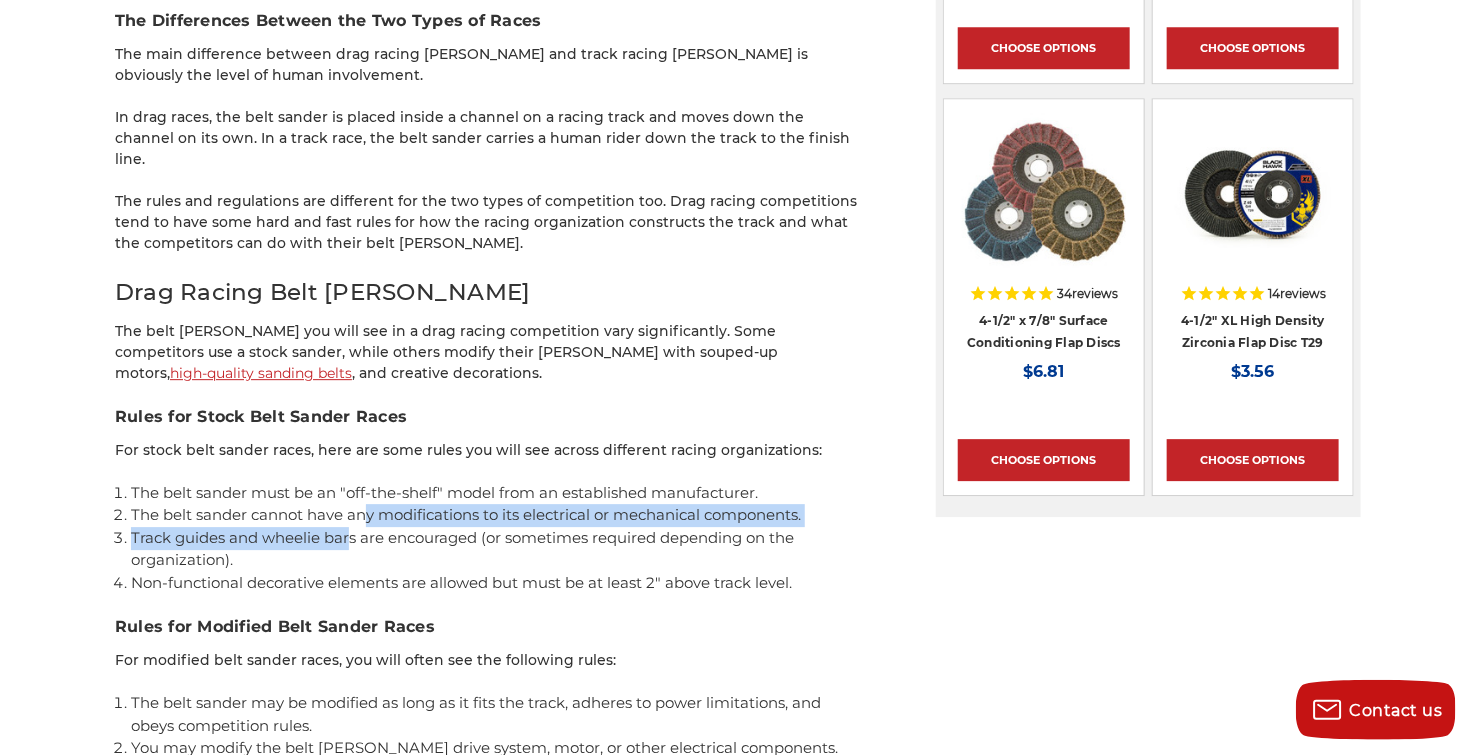 scroll, scrollTop: 2555, scrollLeft: 0, axis: vertical 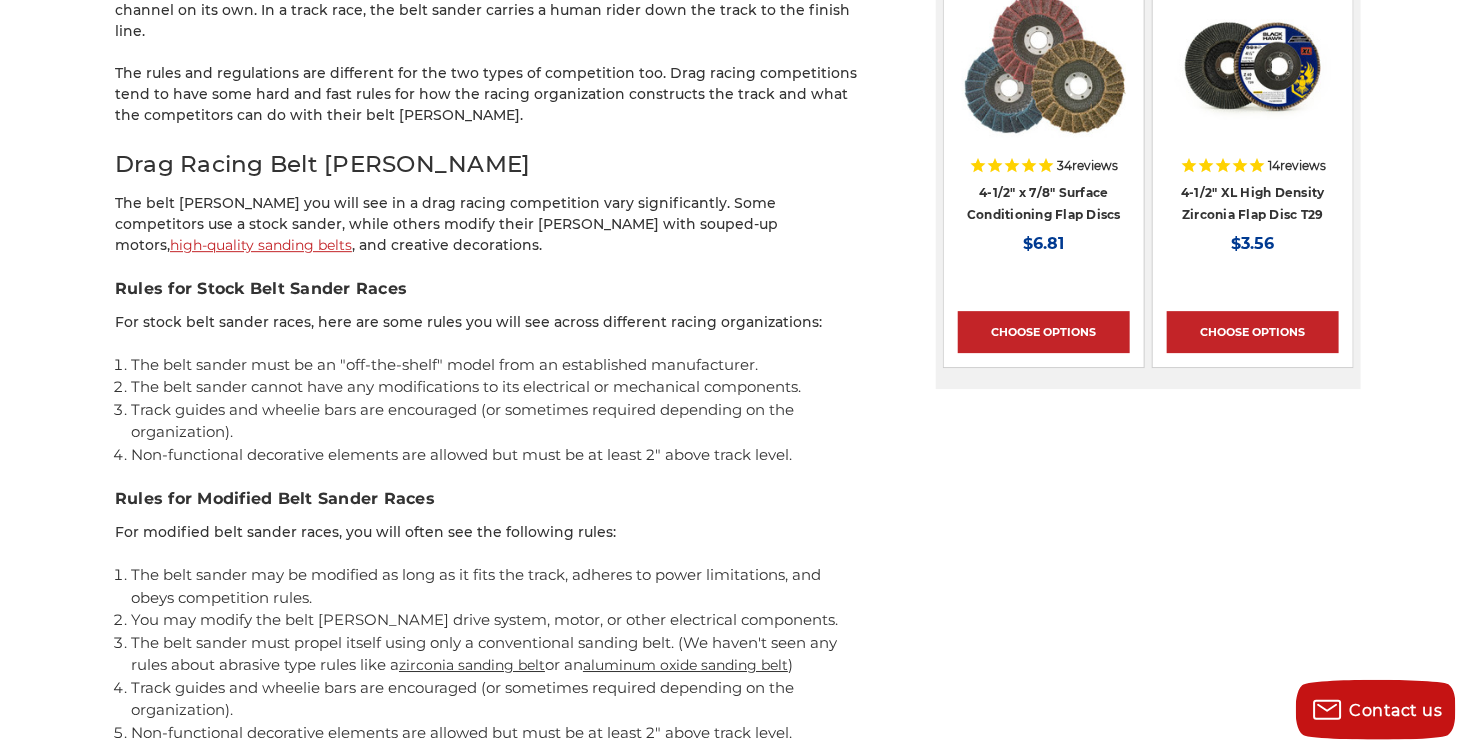 click on "The belt sander may be modified as long as it fits the track, adheres to power limitations, and obeys competition rules." at bounding box center (498, 586) 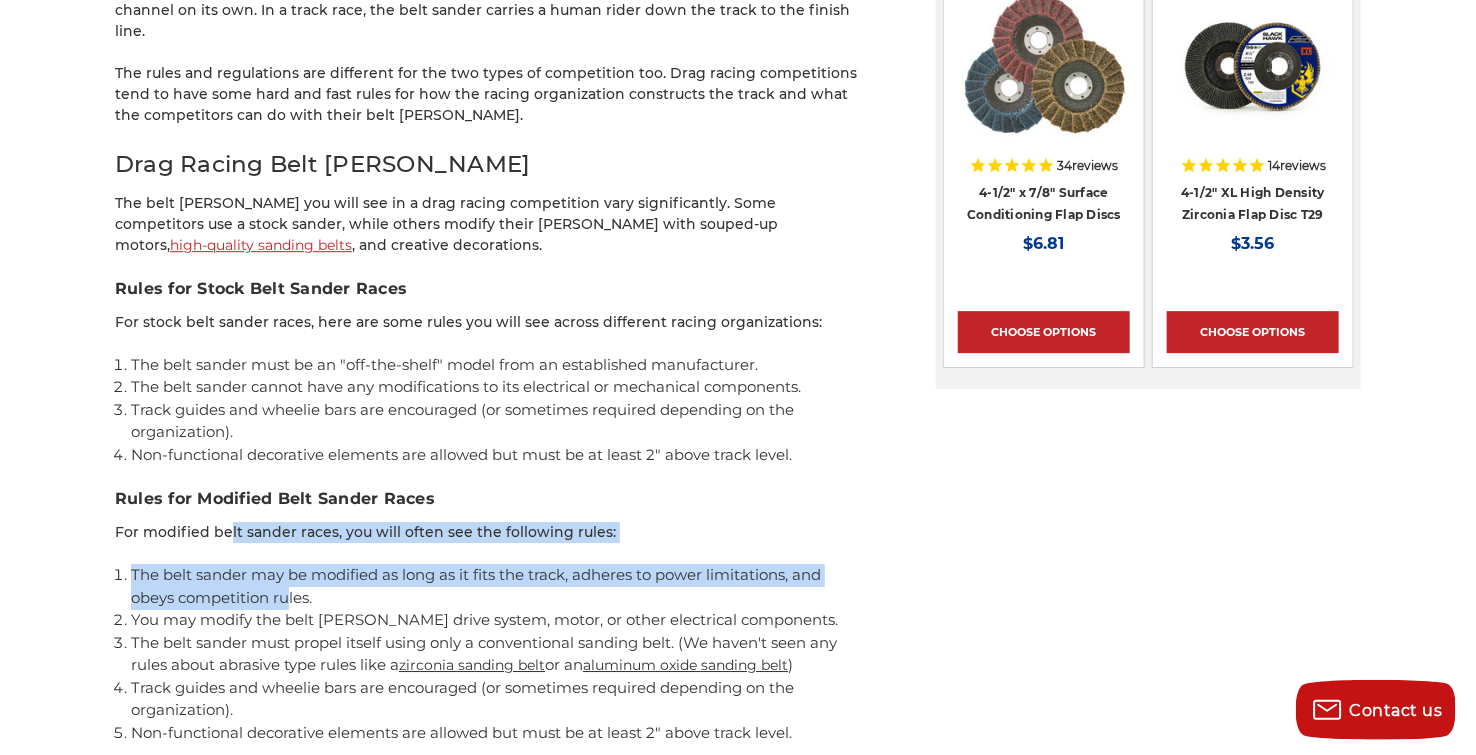 drag, startPoint x: 291, startPoint y: 567, endPoint x: 224, endPoint y: 518, distance: 83.00603 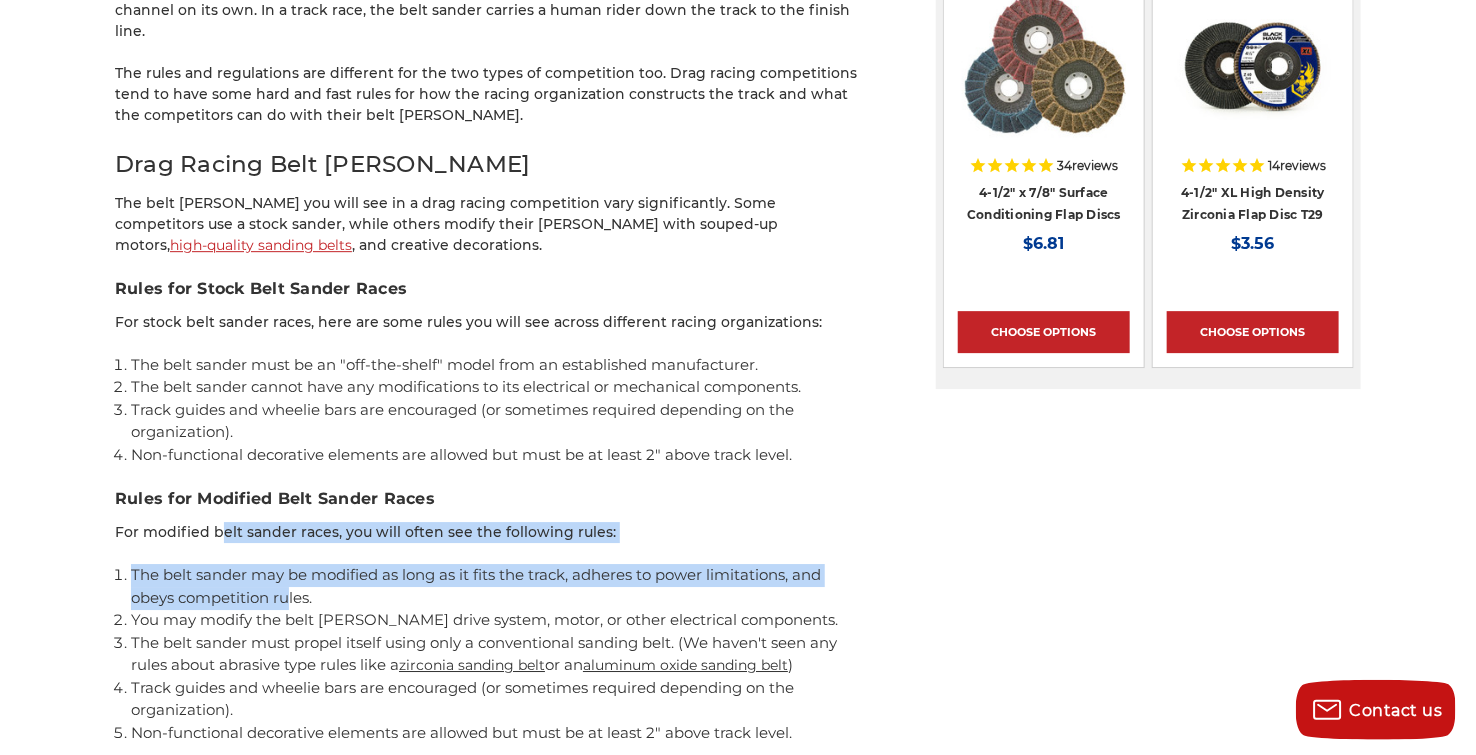 click on "For modified belt sander races, you will often see the following rules:" at bounding box center [490, 532] 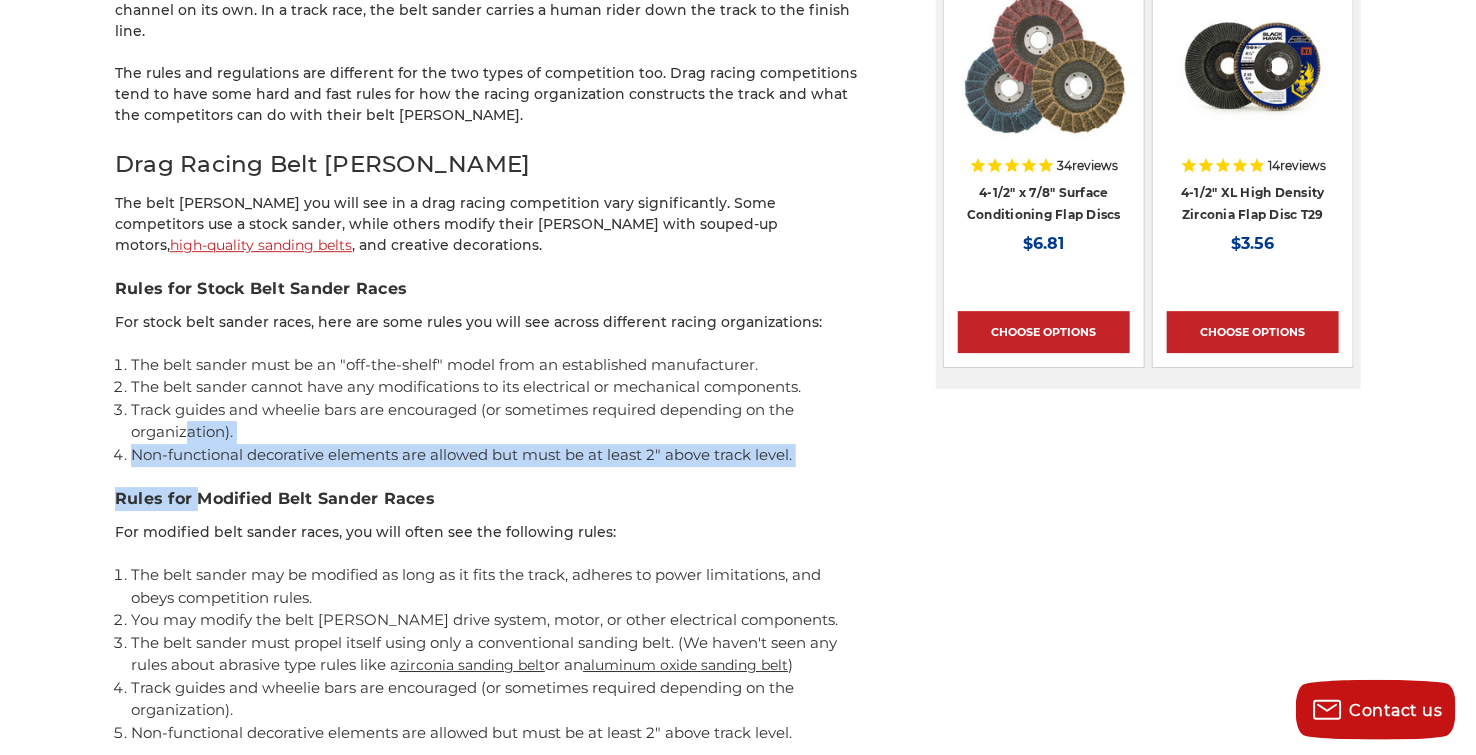 drag, startPoint x: 189, startPoint y: 420, endPoint x: 199, endPoint y: 477, distance: 57.870544 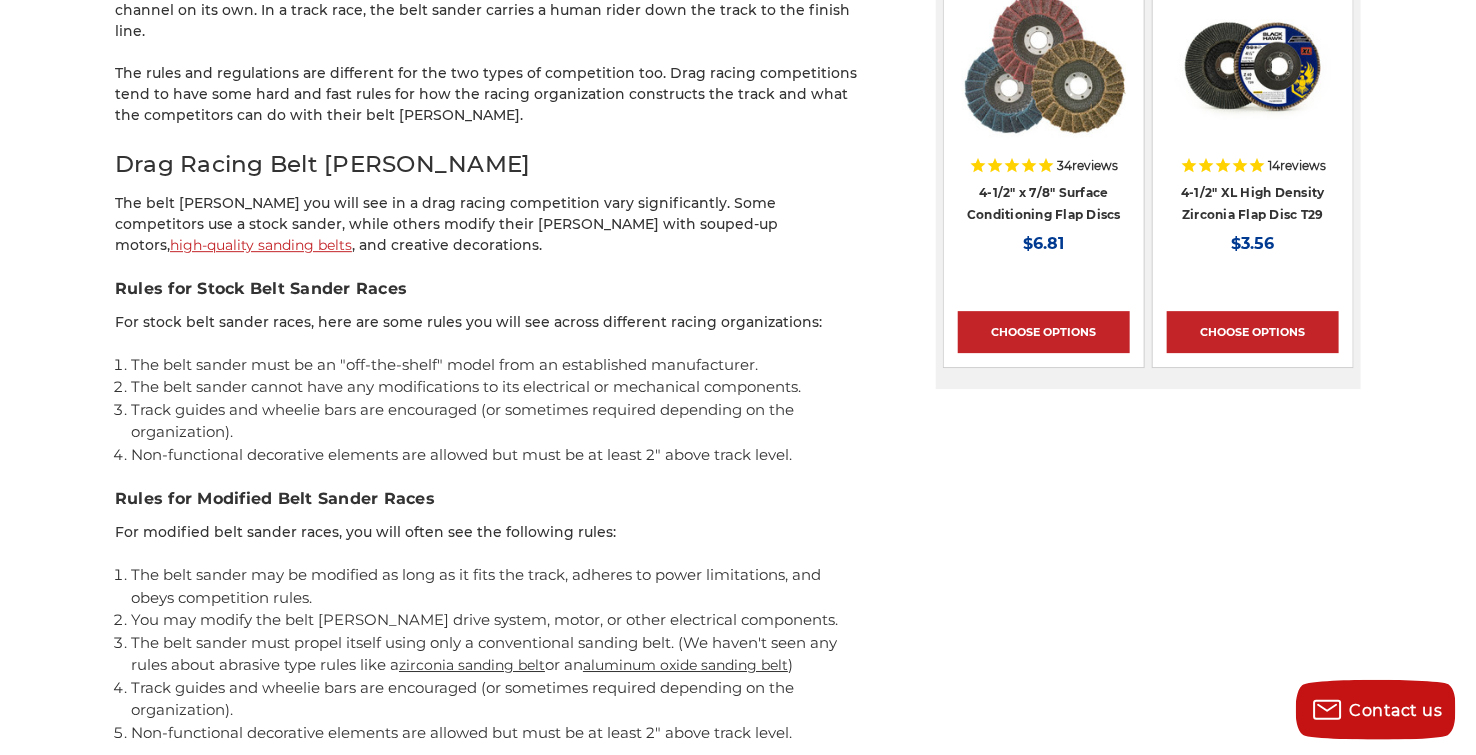 click on "Rev your engines and get ready for a day at the track! No, we're not talking about drag racing or motocross; we're talking about belt sander racing. At this point, you might have a ton of questions. What is belt sander racing? What kind of people are taking part in this fun (albeit crazy) sport? And more importantly, where can I go to see live races? We'll give you the answers to all of these questions and more.  Get ready. Get set. Let's go! Types of Belt Sander Races Belt sander racing started decades ago. Since the first racing sanding belts were pitted against each other in competition, the sport has grown and evolved. Currently, there are two kinds of belt sander races; drag racing and track racing. Let's take a deeper look at both types. Drag Racing In a drag racing competition, two or more racing belt [PERSON_NAME] are placed on a long race track. This track consists of several open channels (one for each sander) and walls that help keep the belt sander from straying off course.  or an  )" at bounding box center (490, 339) 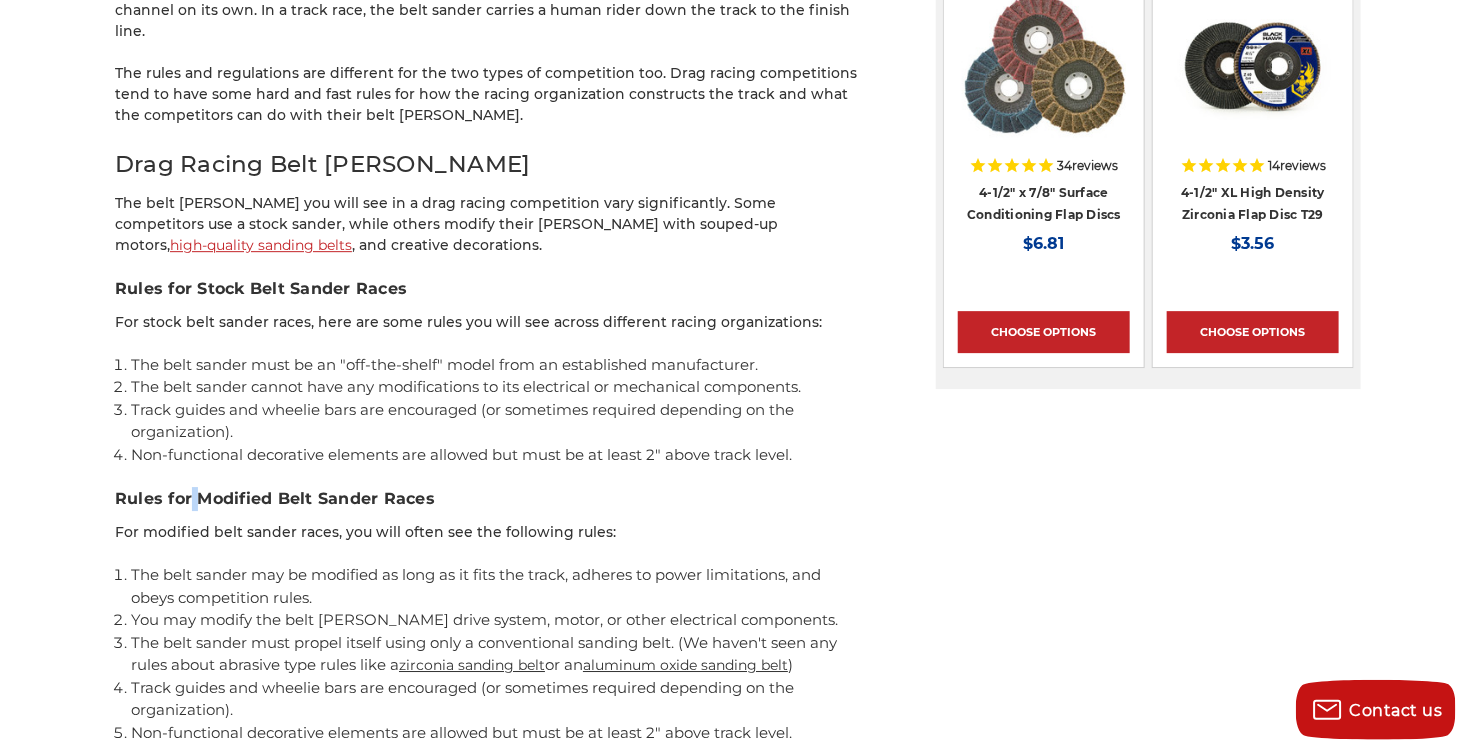 click on "Rev your engines and get ready for a day at the track! No, we're not talking about drag racing or motocross; we're talking about belt sander racing. At this point, you might have a ton of questions. What is belt sander racing? What kind of people are taking part in this fun (albeit crazy) sport? And more importantly, where can I go to see live races? We'll give you the answers to all of these questions and more.  Get ready. Get set. Let's go! Types of Belt Sander Races Belt sander racing started decades ago. Since the first racing sanding belts were pitted against each other in competition, the sport has grown and evolved. Currently, there are two kinds of belt sander races; drag racing and track racing. Let's take a deeper look at both types. Drag Racing In a drag racing competition, two or more racing belt [PERSON_NAME] are placed on a long race track. This track consists of several open channels (one for each sander) and walls that help keep the belt sander from straying off course.  or an  )" at bounding box center [490, 339] 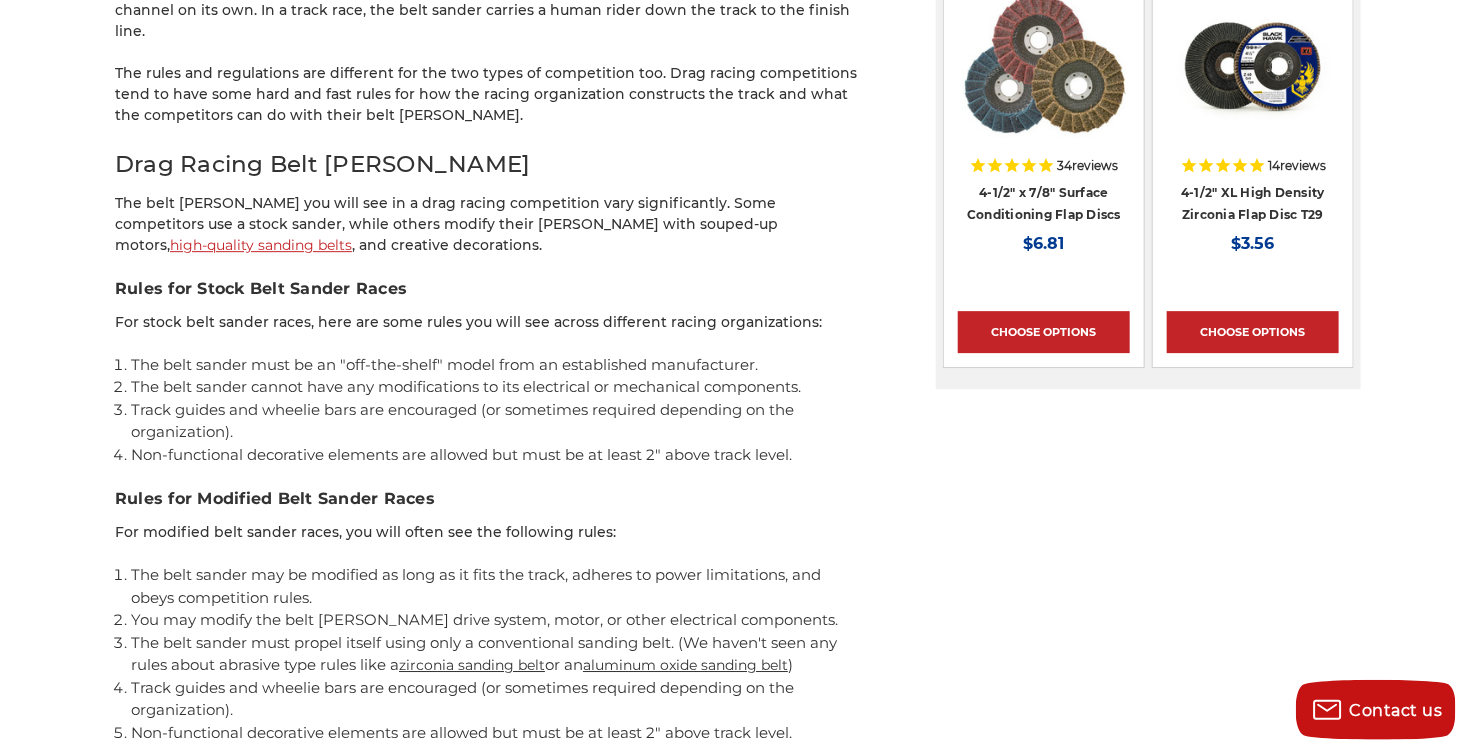 click on "Non-functional decorative elements are allowed but must be at least 2" above track level." at bounding box center (498, 455) 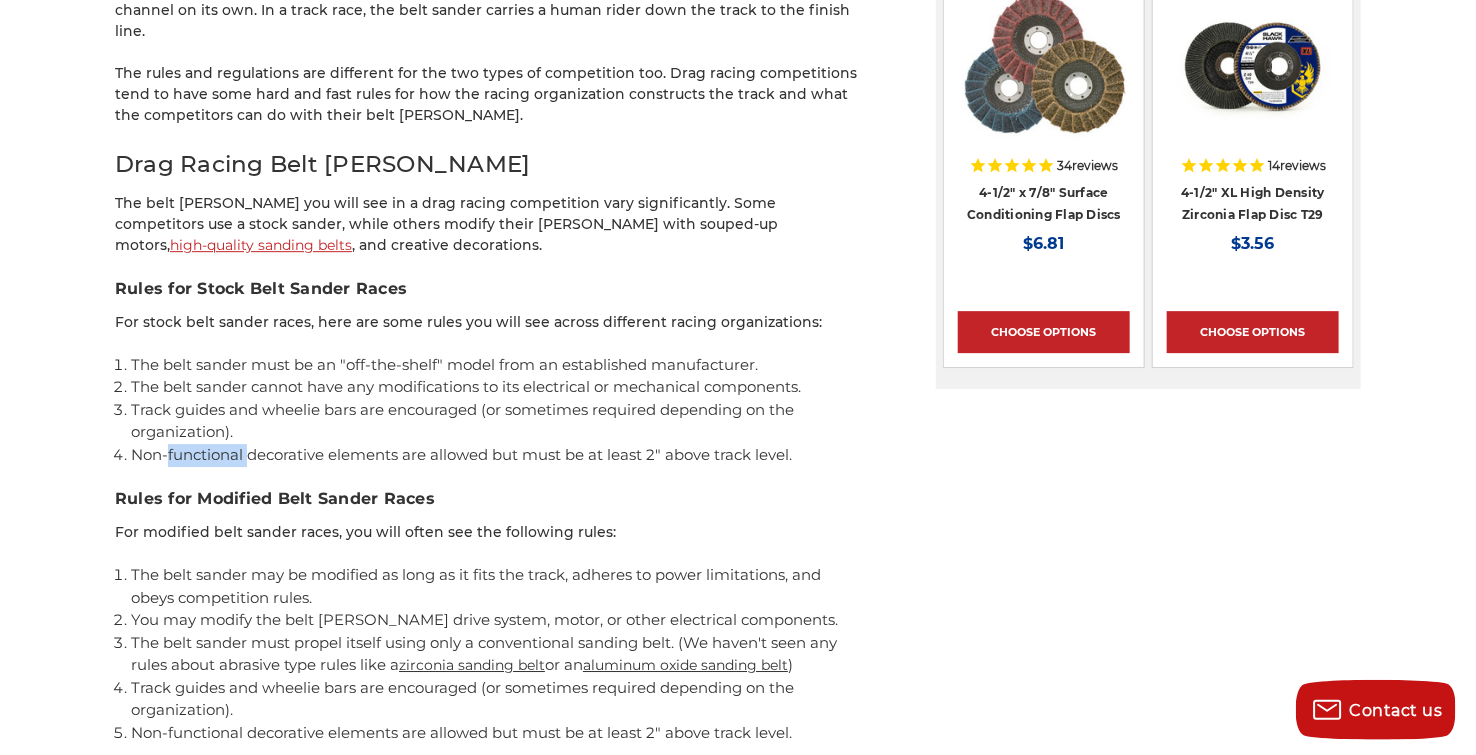 click on "Non-functional decorative elements are allowed but must be at least 2" above track level." at bounding box center (498, 455) 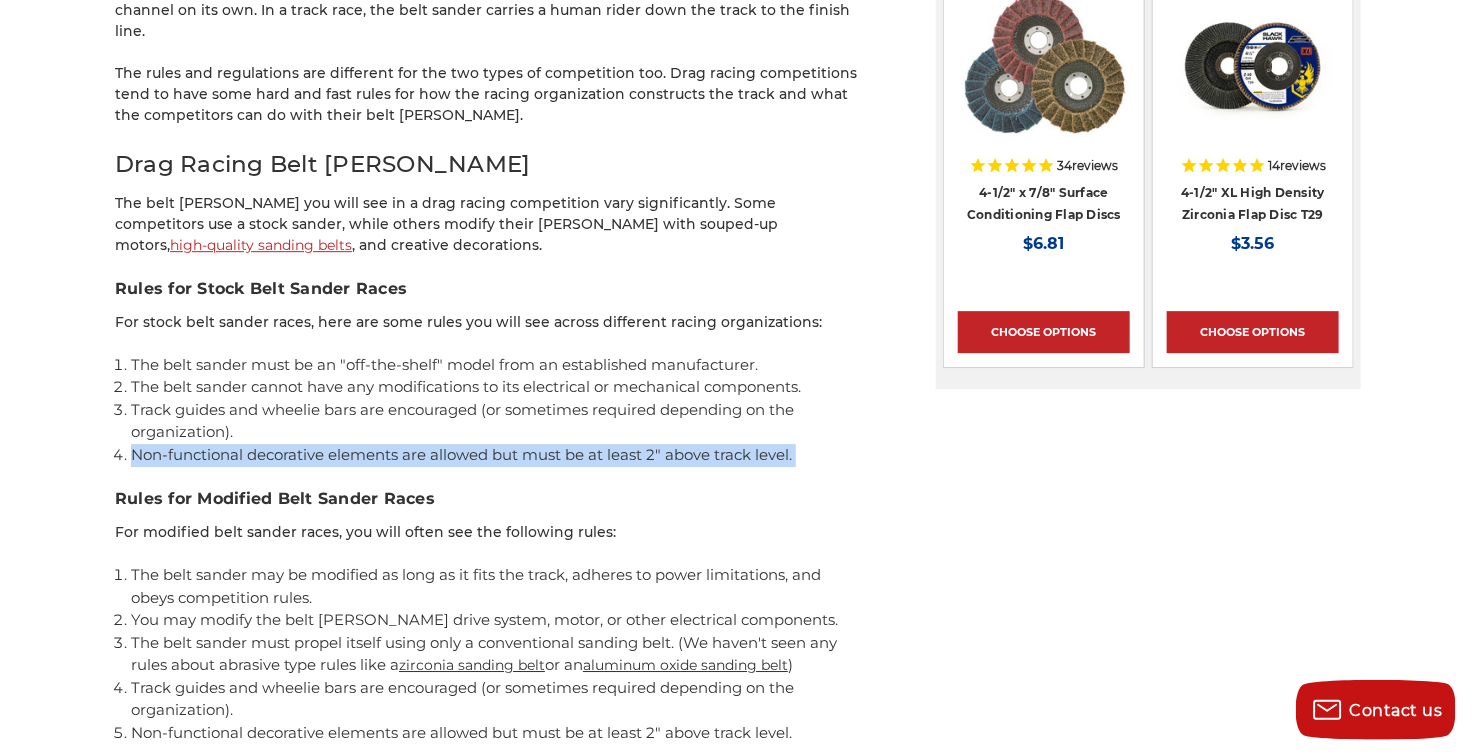 click on "Non-functional decorative elements are allowed but must be at least 2" above track level." at bounding box center (498, 455) 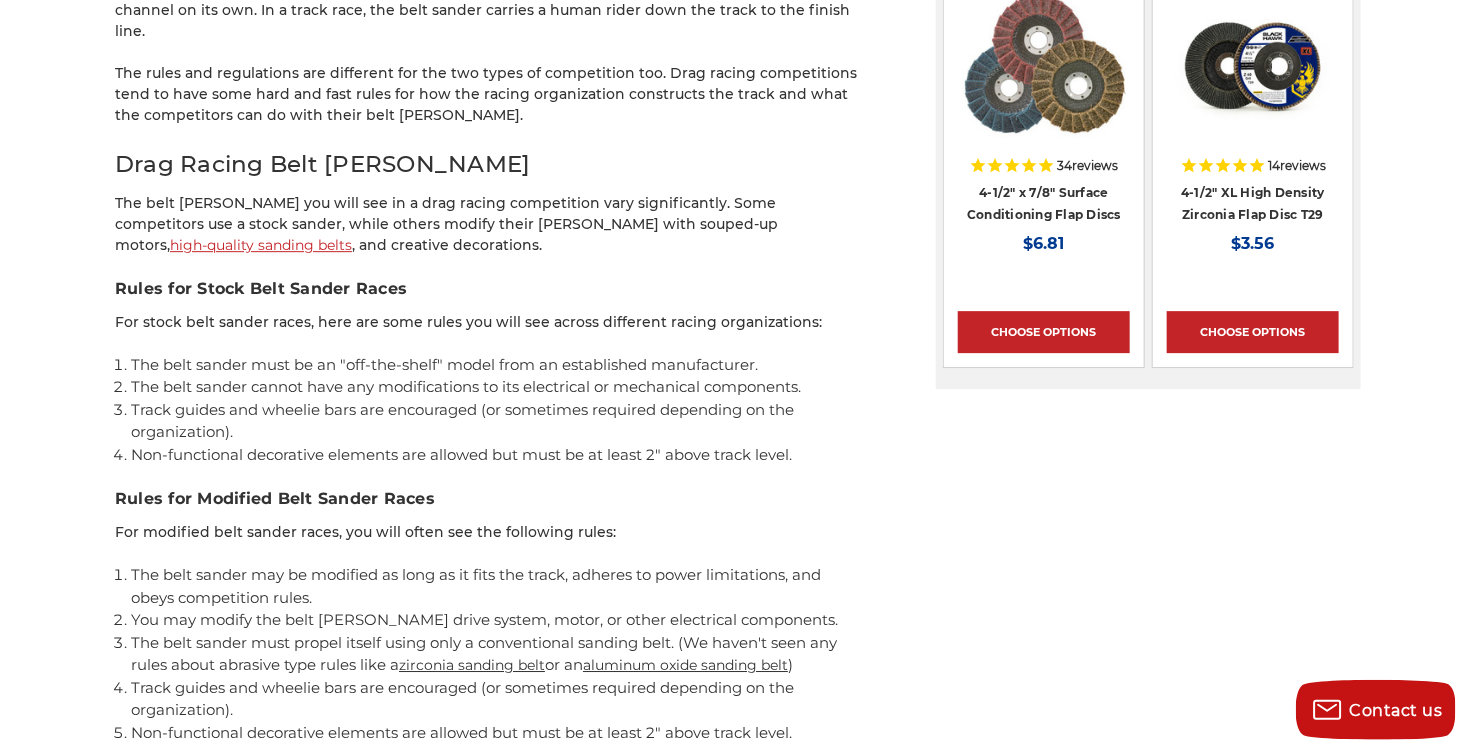 click on "Rules for Modified Belt Sander Races" at bounding box center (490, 499) 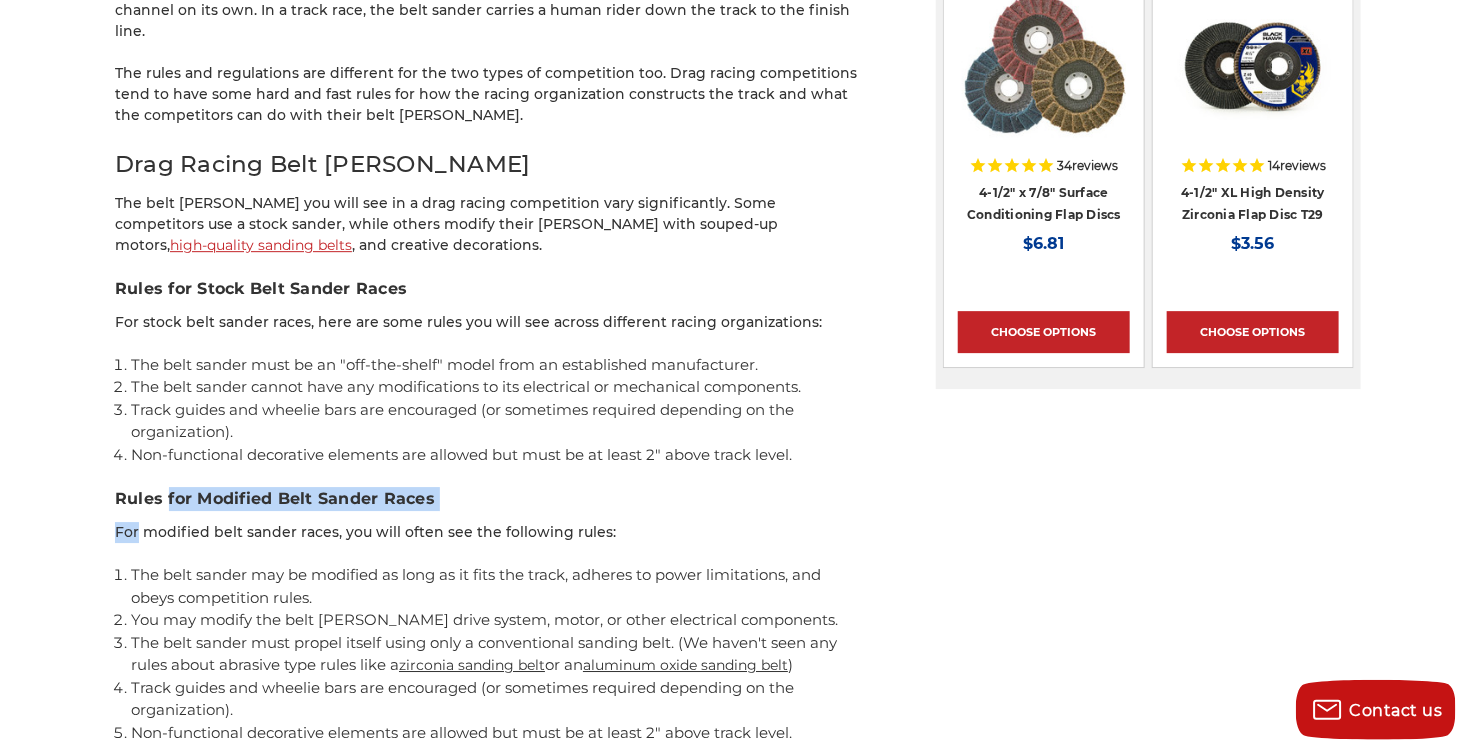 drag, startPoint x: 166, startPoint y: 464, endPoint x: 124, endPoint y: 506, distance: 59.39697 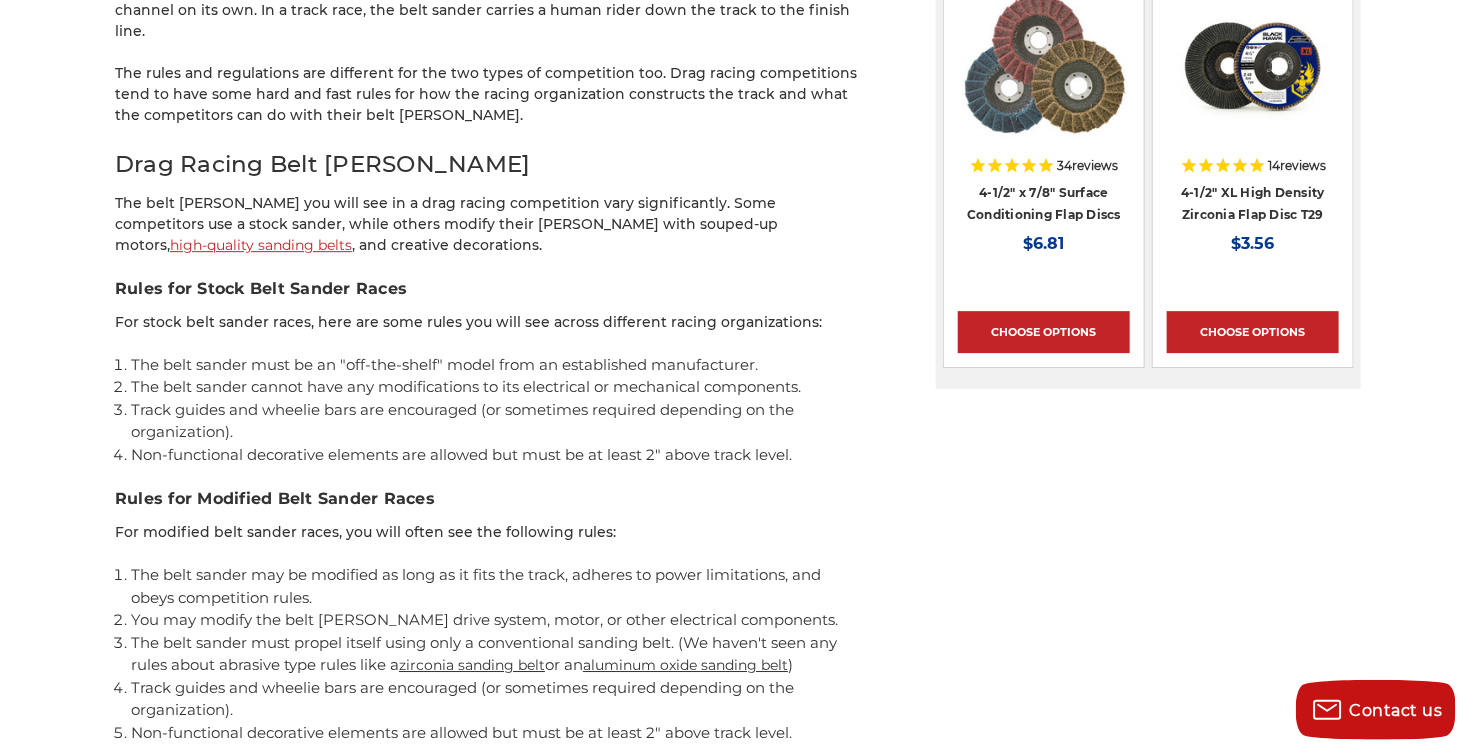 click on "home
blog
belt sander racing - yea...it's a real thing!
Belt Sander Racing - Yea...It's a Real Thing!
[DATE]
Blog Search
Search
Rev your engines and get ready for a day at the track! No, we're not talking about drag racing or motocross; we're talking about belt sander racing. Get ready. Get set. Let's go! Drag Racing" at bounding box center [738, 269] 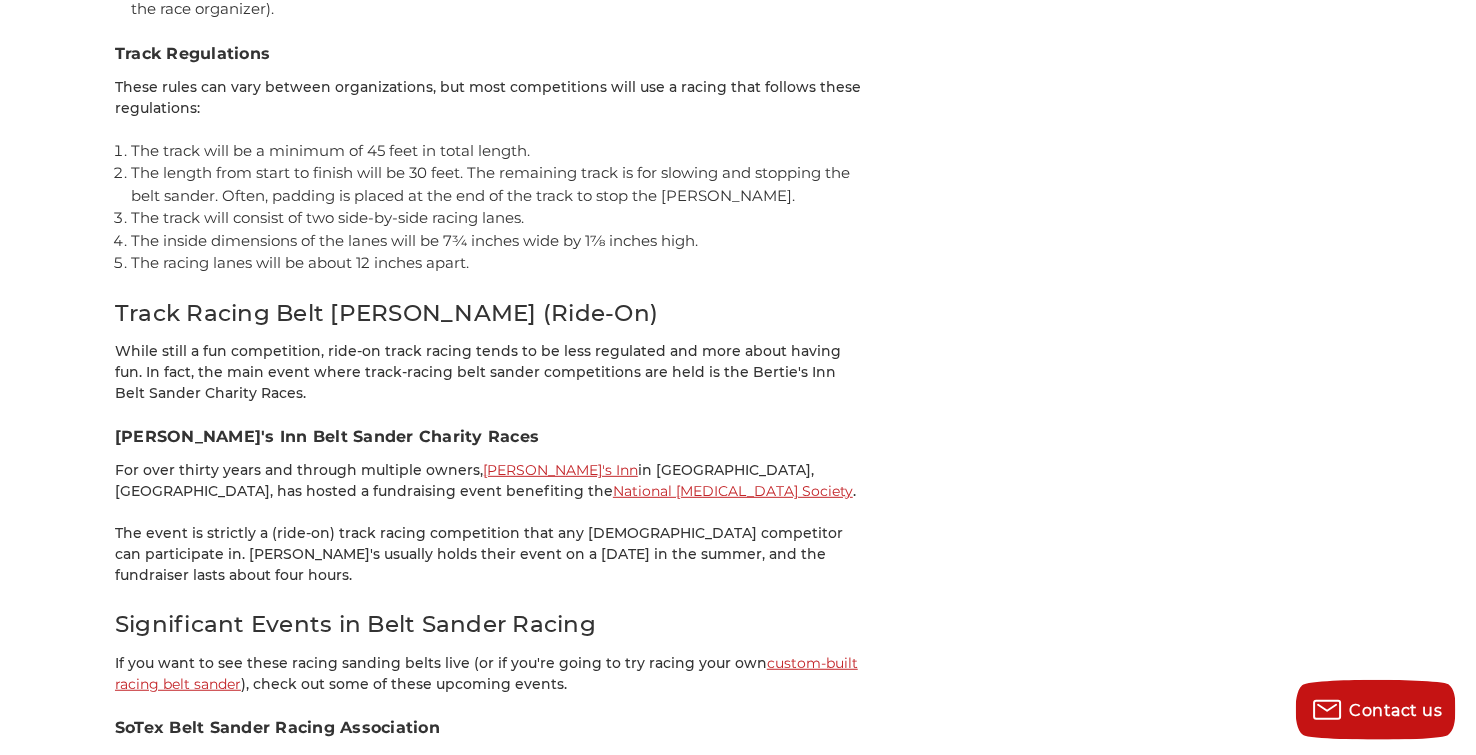 scroll, scrollTop: 0, scrollLeft: 0, axis: both 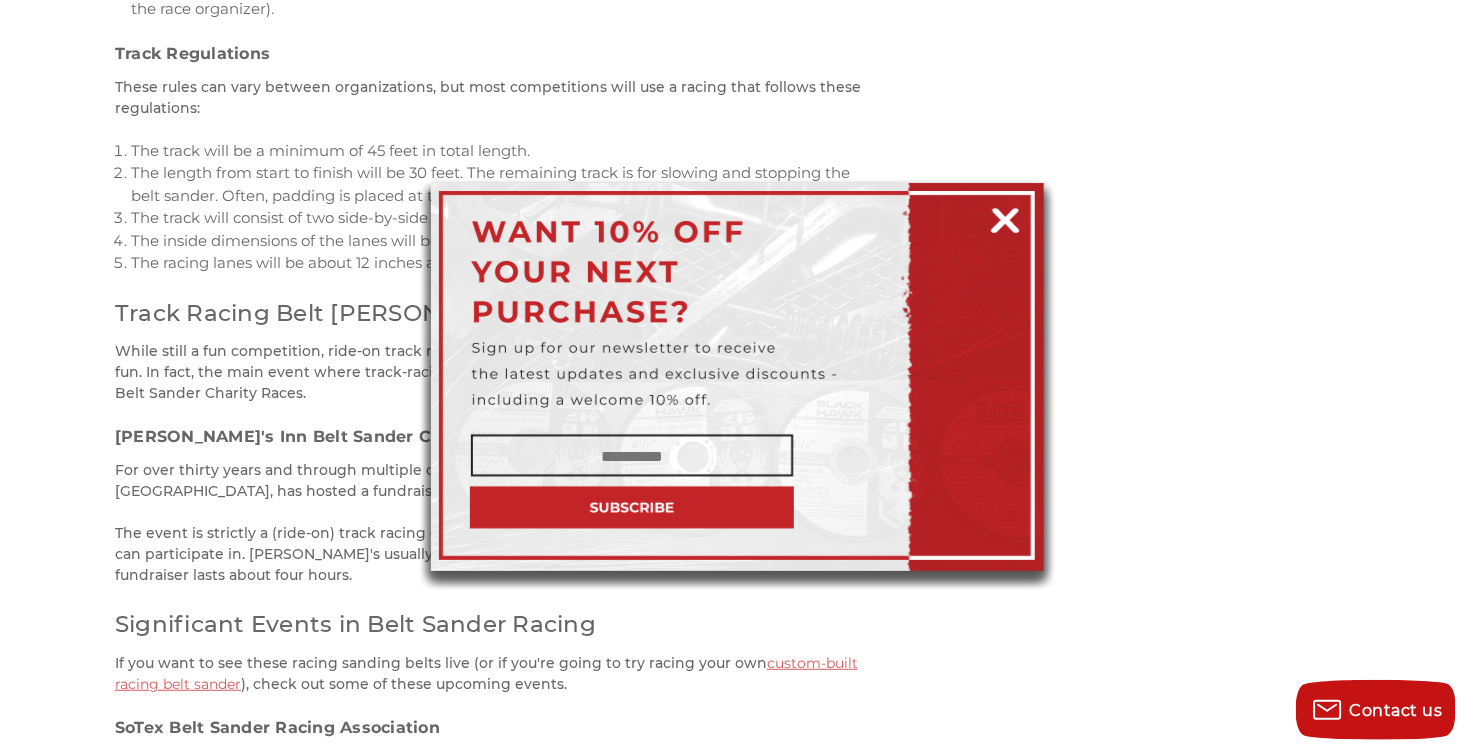 click on "✕" at bounding box center (738, 0) 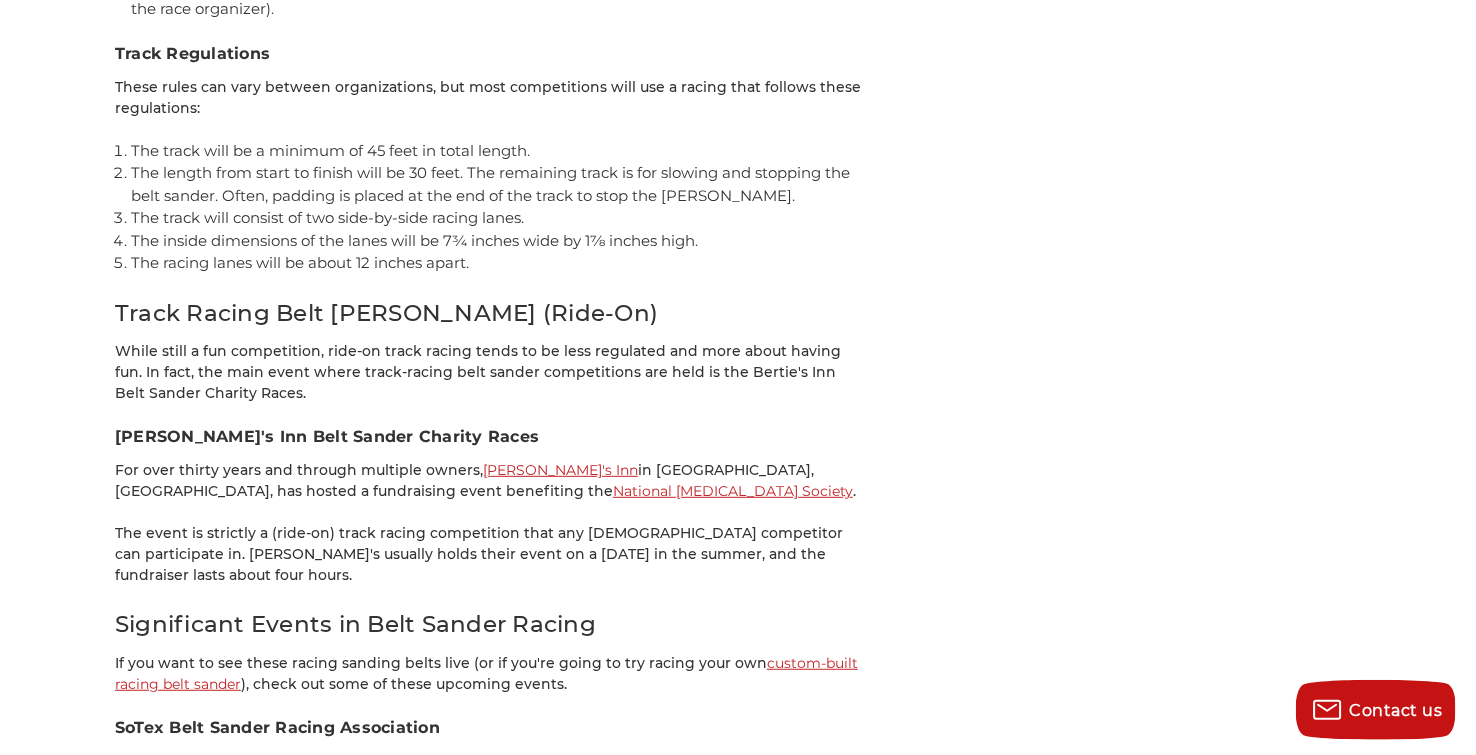 click on "[PERSON_NAME]'s Inn" at bounding box center [560, 470] 